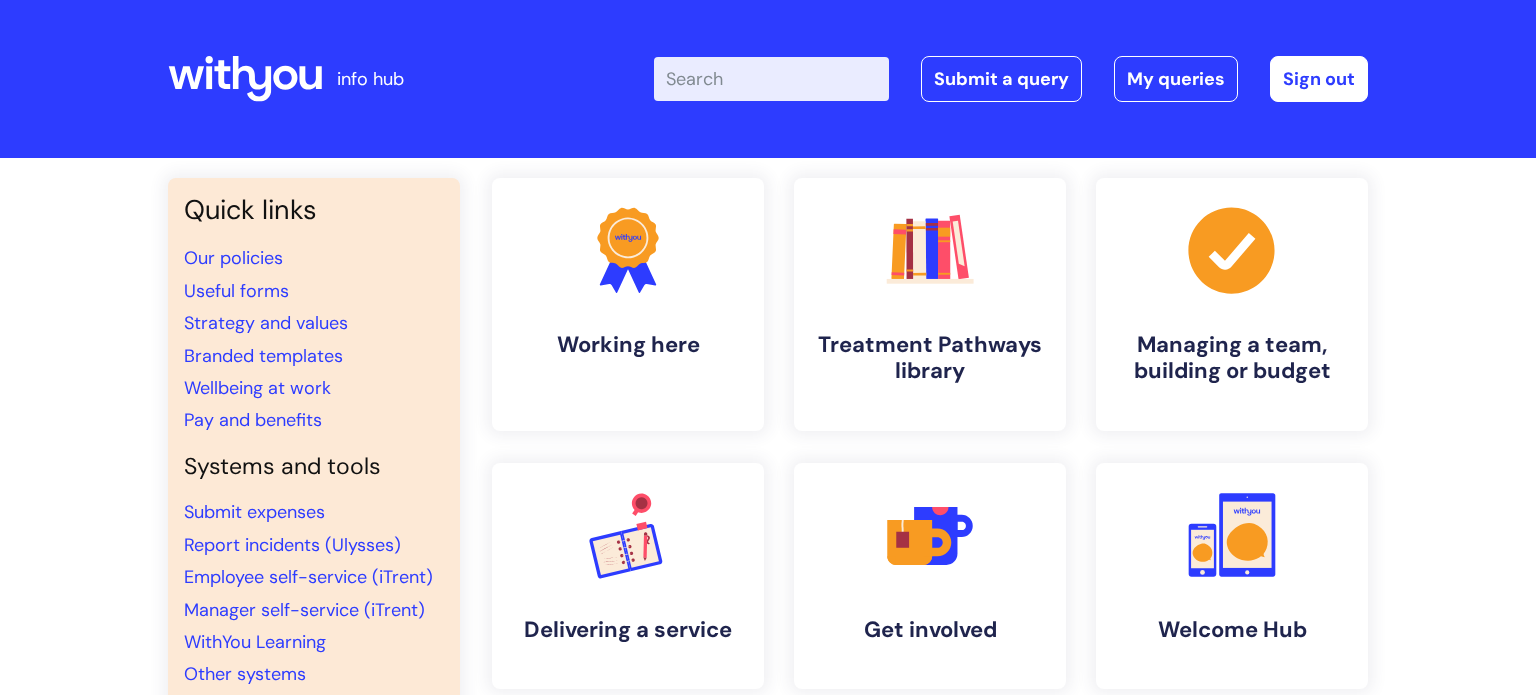 scroll, scrollTop: 0, scrollLeft: 0, axis: both 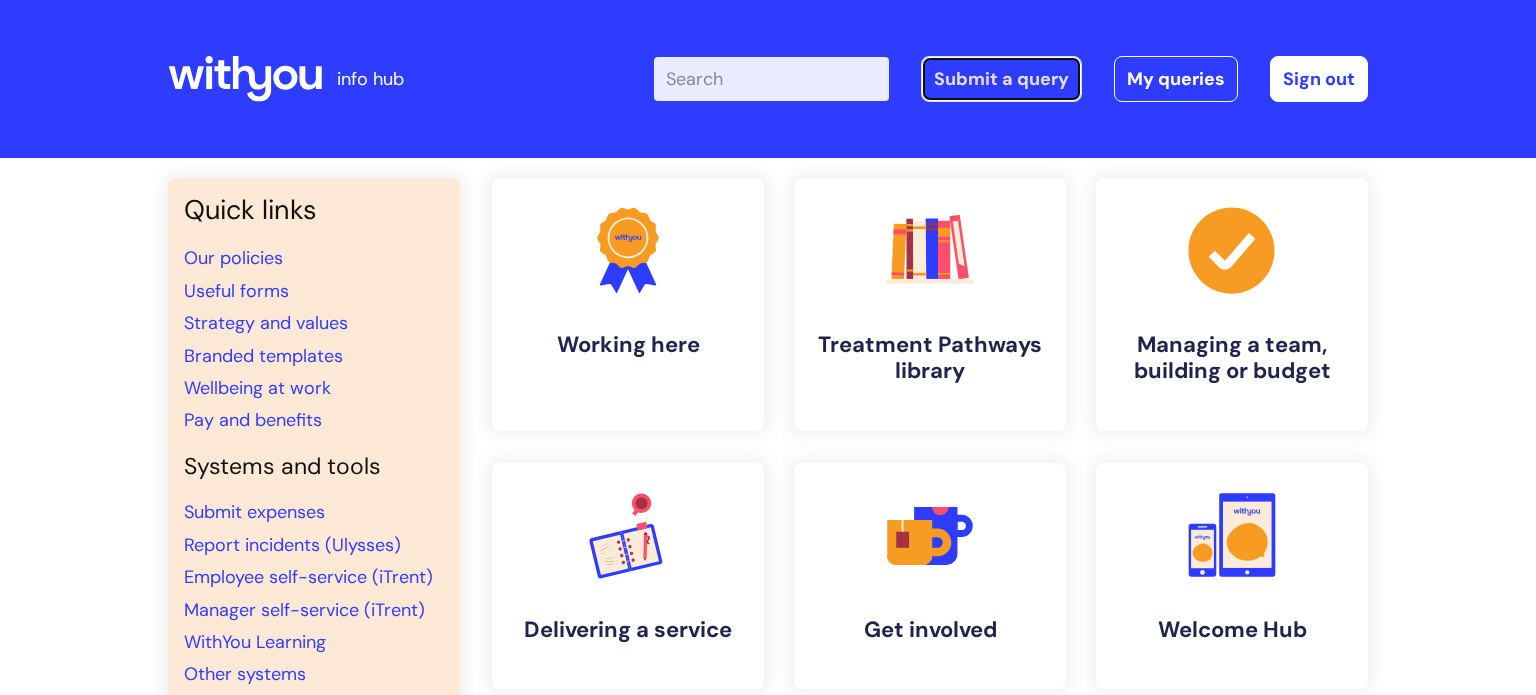 click on "Submit a query" at bounding box center (1001, 79) 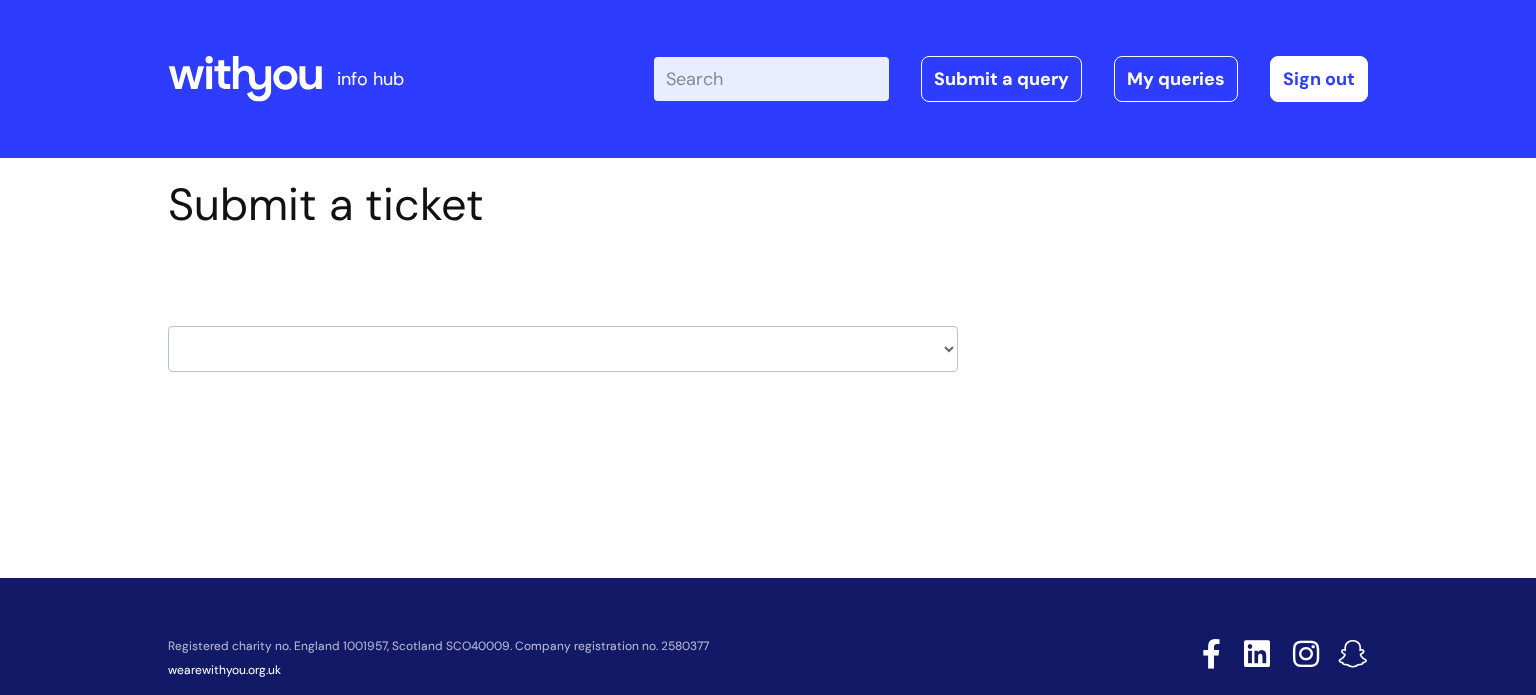 scroll, scrollTop: 0, scrollLeft: 0, axis: both 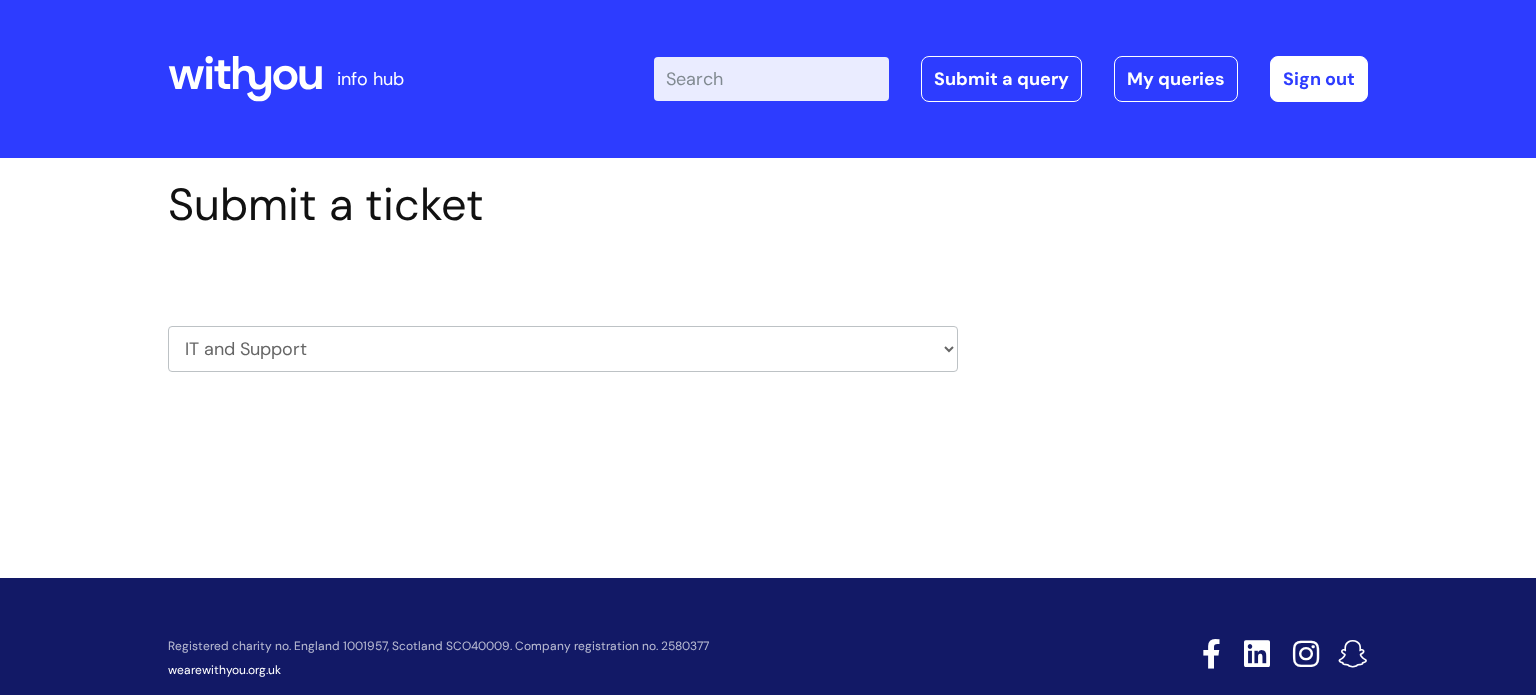 click on "HR / People
IT and Support
Clinical Drug Alerts
Finance Accounts
Data Support Team
Data Protection
External Communications
Learning and Development
Information Requests & Reports - Data Analysts
Insurance
Internal Communications
Pensions
Surrey NHS Talking Therapies
Payroll
Safeguarding" at bounding box center (563, 349) 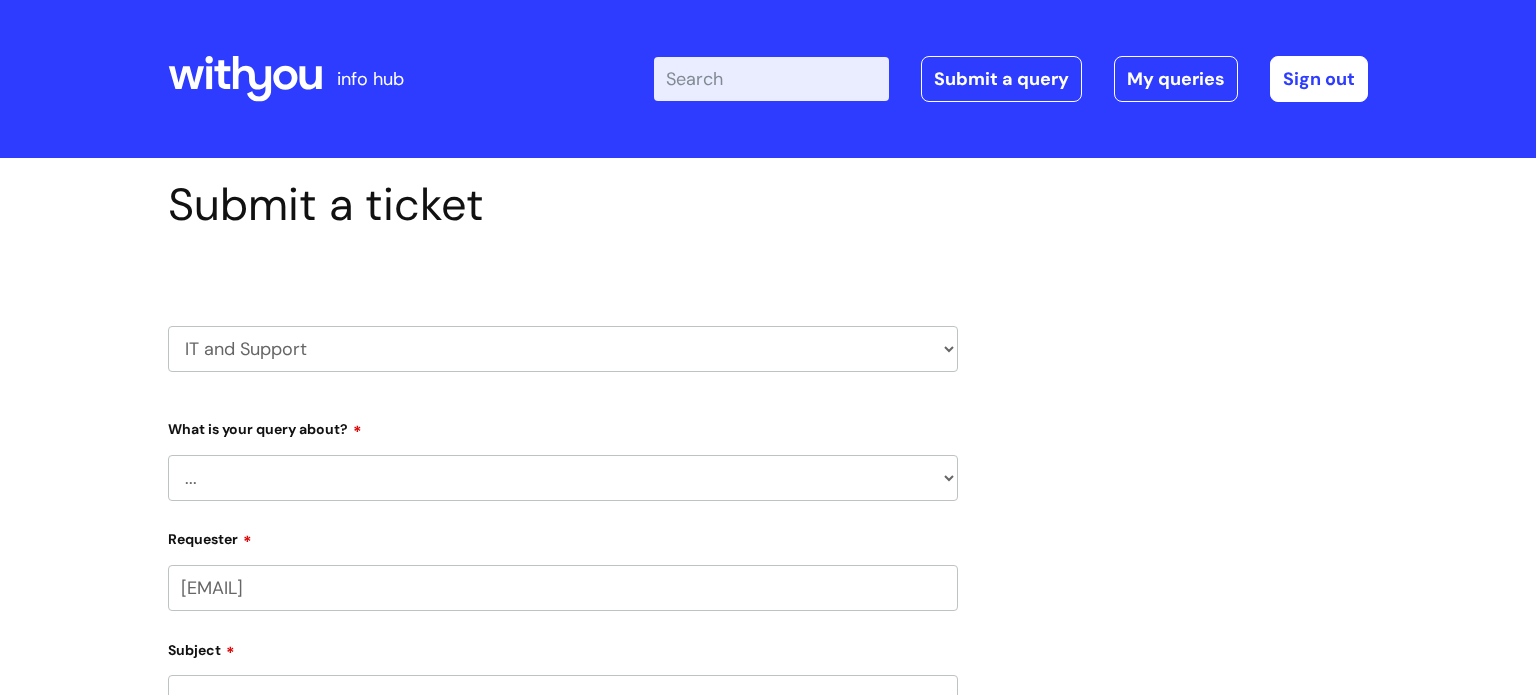 scroll, scrollTop: 0, scrollLeft: 0, axis: both 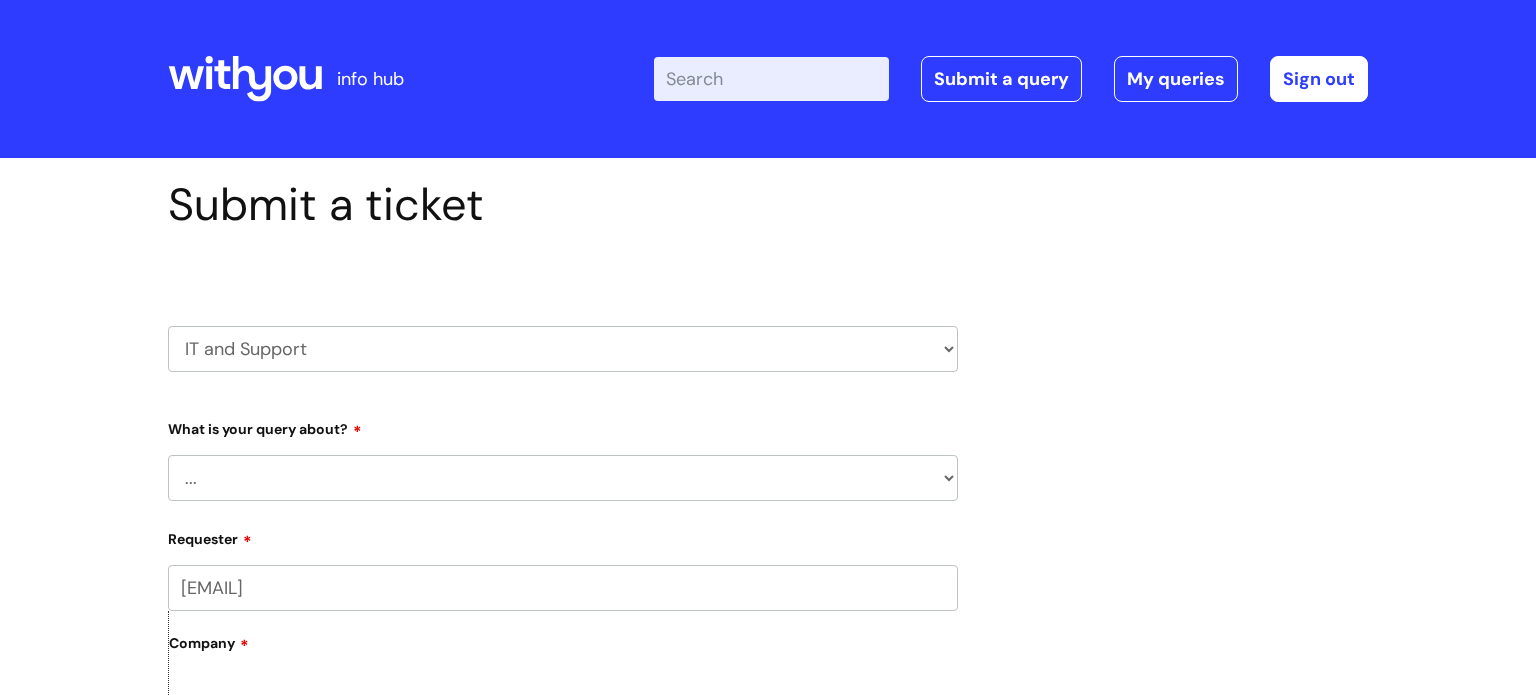 click on "...
Mobile Phone Reset & MFA
Accounts, Starters and Leavers
IT Hardware issue
I need help logging in
Printing & Scanning
Something Else
System/software" at bounding box center [563, 478] 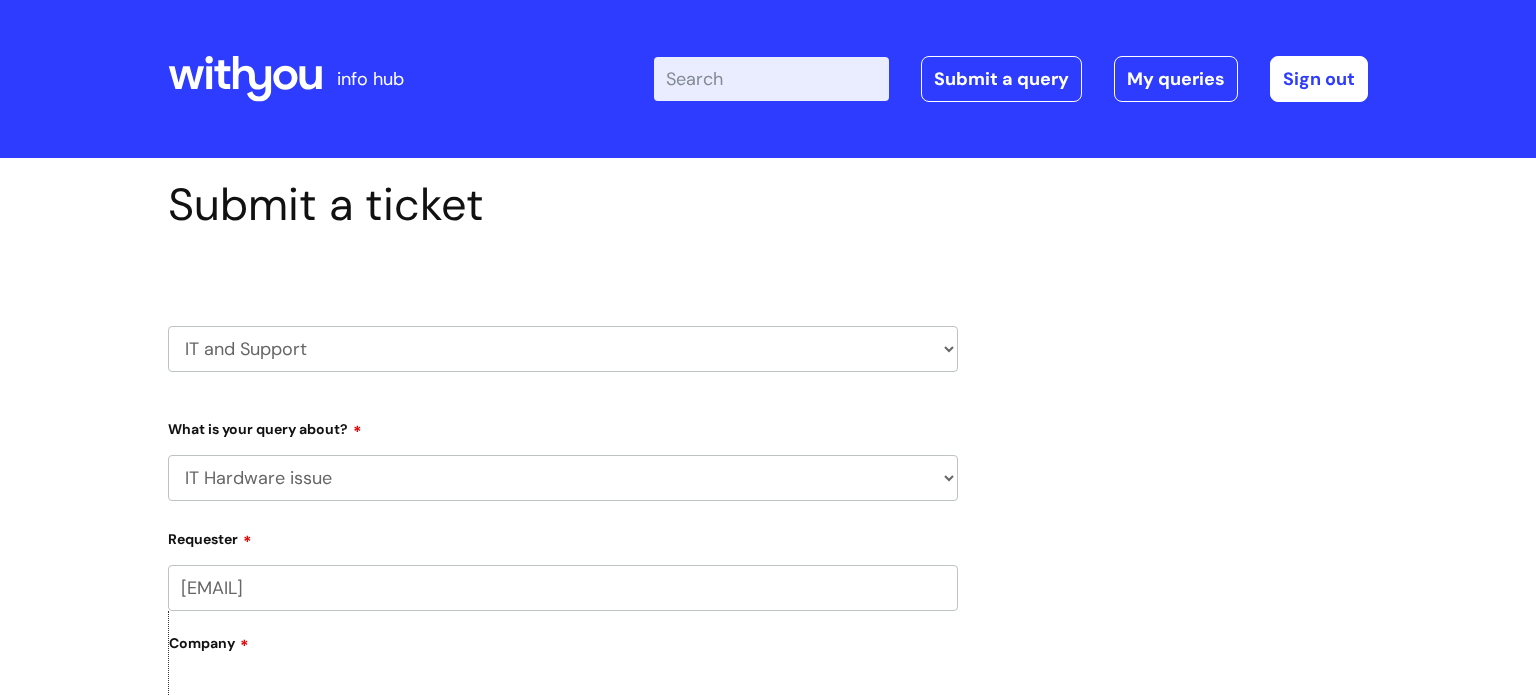 click on "...
Mobile Phone Reset & MFA
Accounts, Starters and Leavers
IT Hardware issue
I need help logging in
Printing & Scanning
Something Else
System/software" at bounding box center (563, 478) 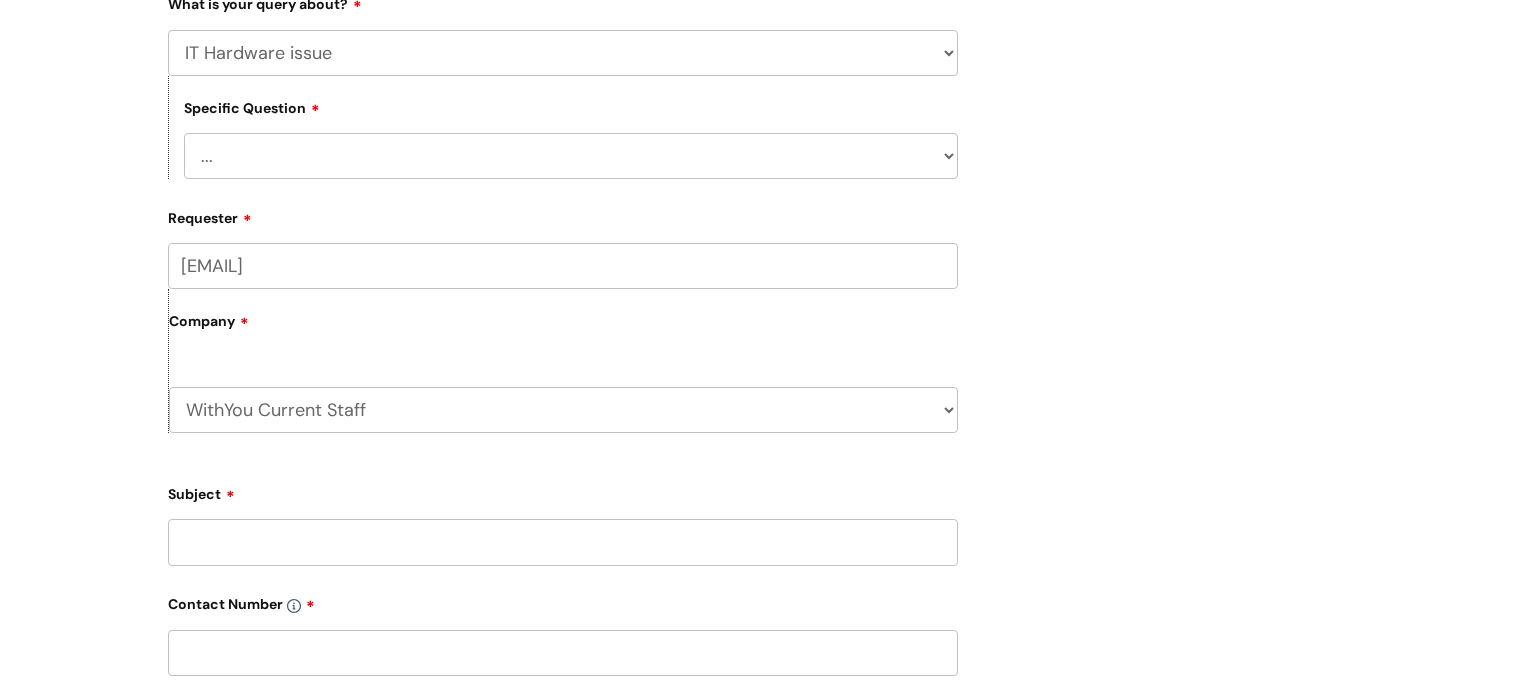 scroll, scrollTop: 431, scrollLeft: 0, axis: vertical 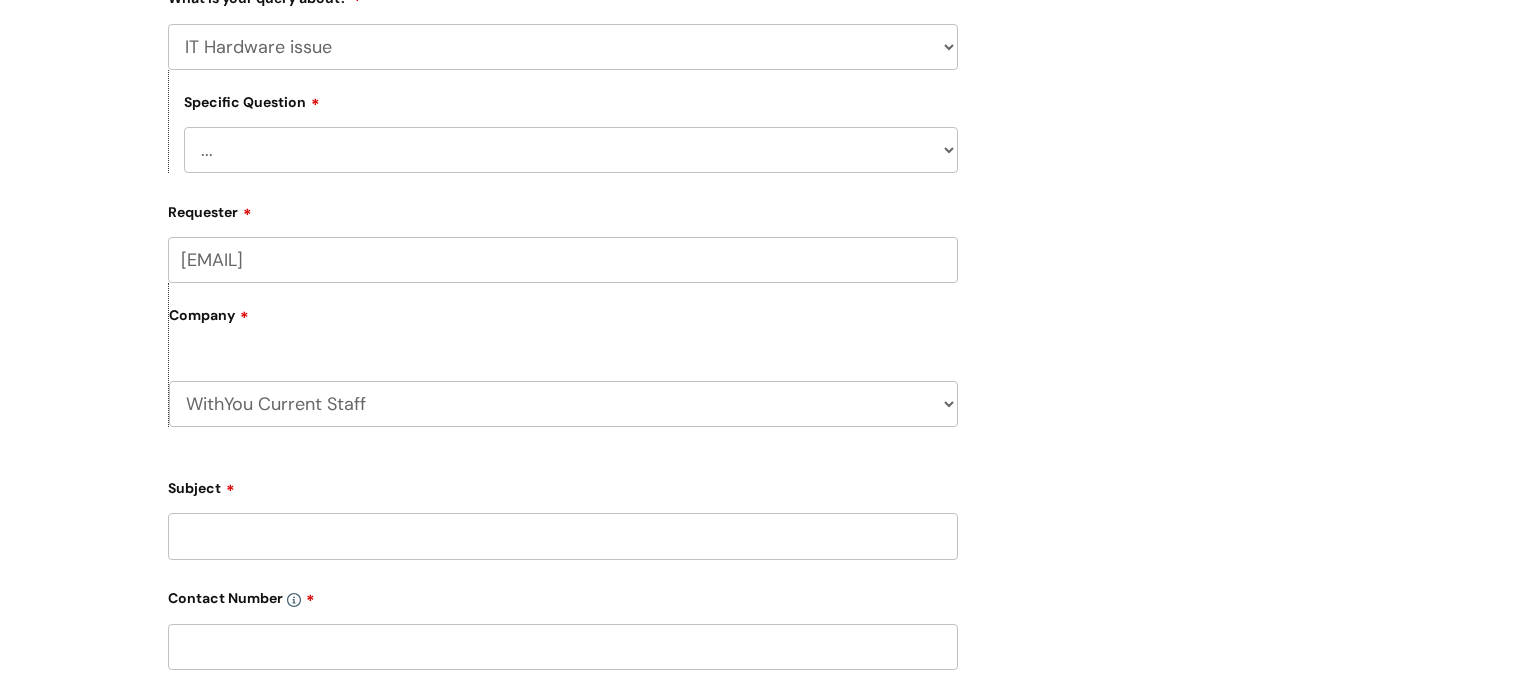 click on "... I need a new or replacement ... I’m waiting for new or replacement hardware I need to return IT equipment I’d like to reallocate IT equipment Problem with Laptop or Chromebook Problems with IT equipment in a With You office I have a mobile phone issue" at bounding box center (571, 150) 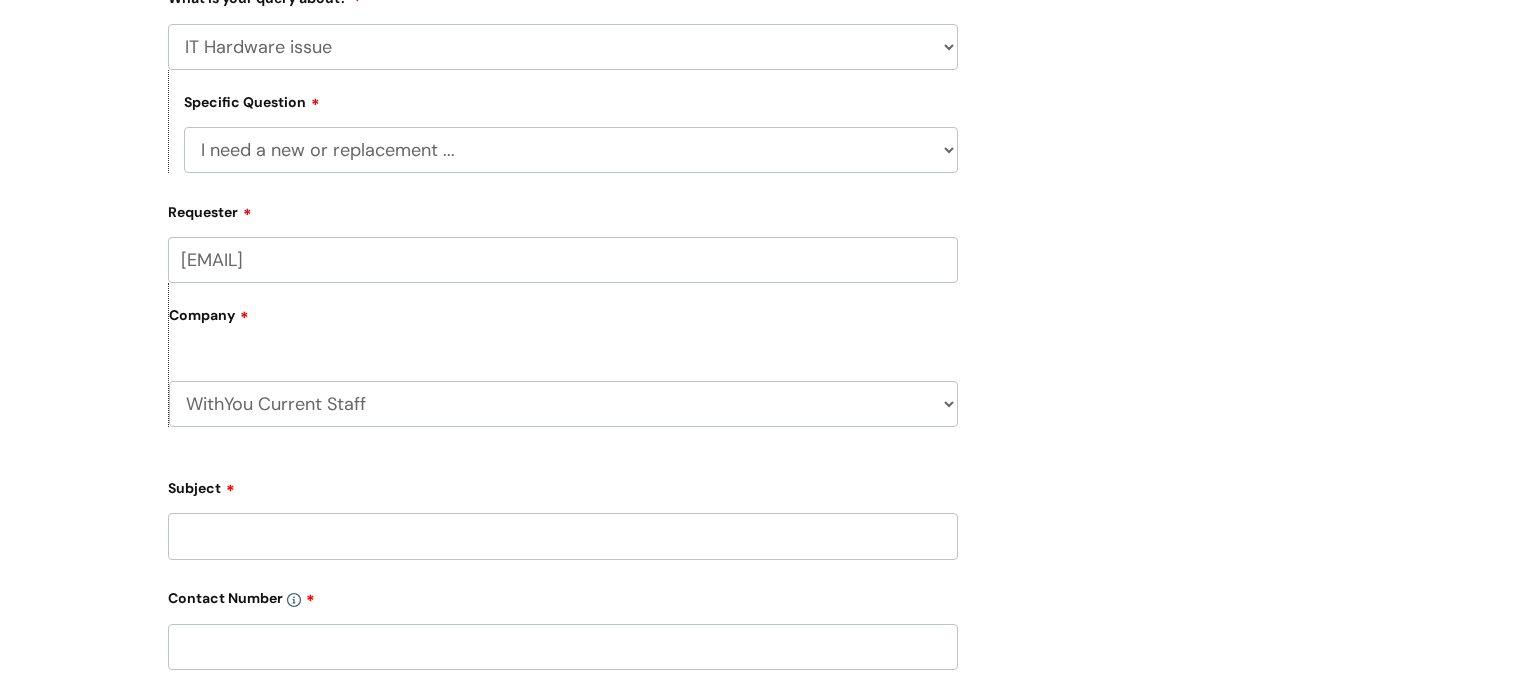 click on "... I need a new or replacement ... I’m waiting for new or replacement hardware I need to return IT equipment I’d like to reallocate IT equipment Problem with Laptop or Chromebook Problems with IT equipment in a With You office I have a mobile phone issue" at bounding box center (571, 150) 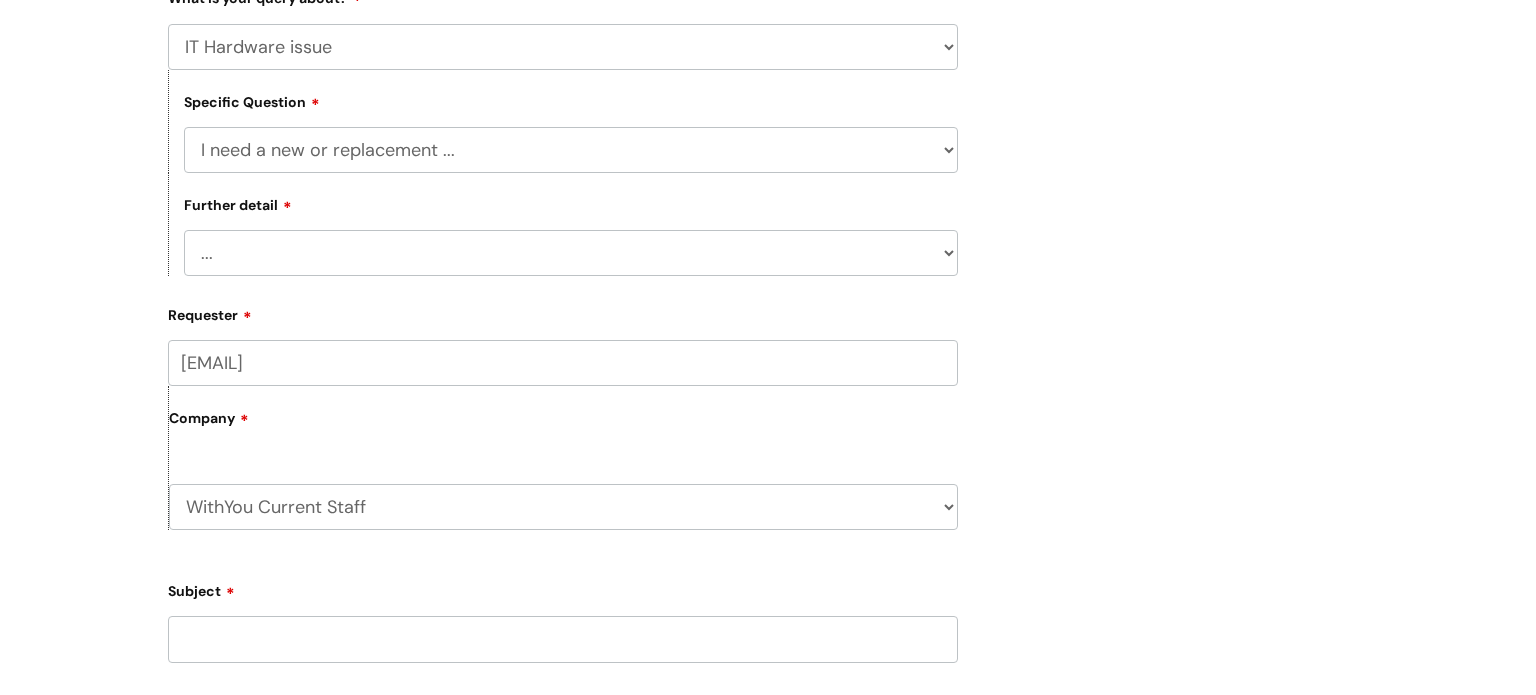 click on "... Another sort of cable Anything else Monitor Mouse/keyboard Port replicator (hub) Power supply" at bounding box center (571, 253) 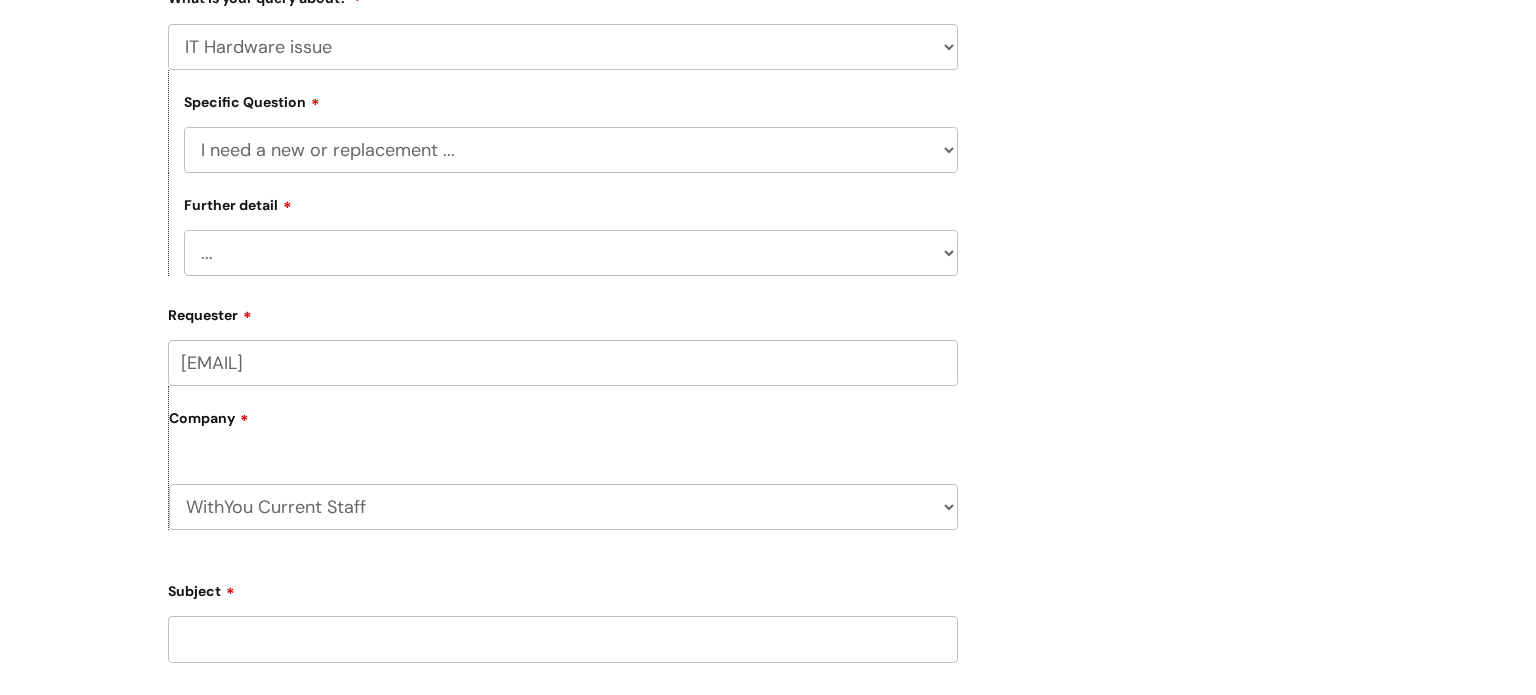 select on "Mouse/keyboard" 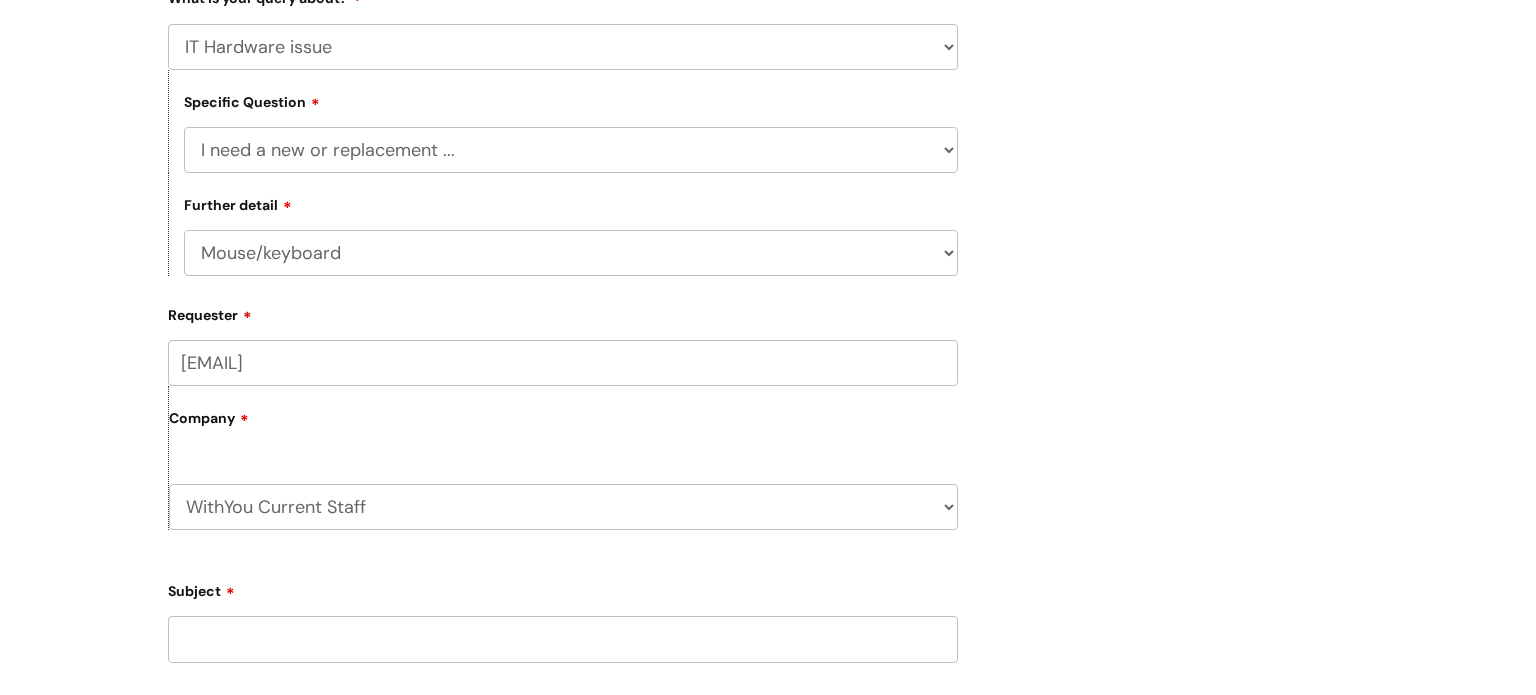 click on "... Another sort of cable Anything else Monitor Mouse/keyboard Port replicator (hub) Power supply" at bounding box center (571, 253) 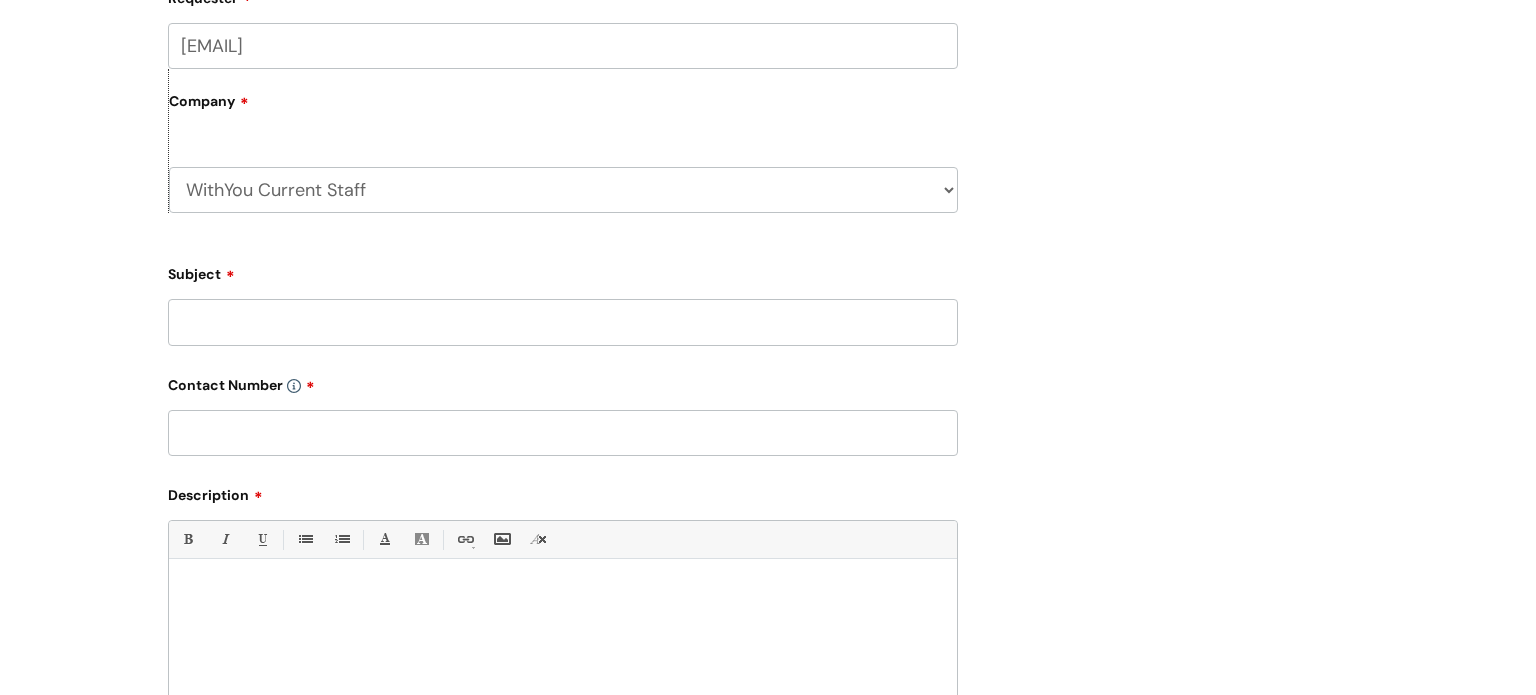 scroll, scrollTop: 794, scrollLeft: 0, axis: vertical 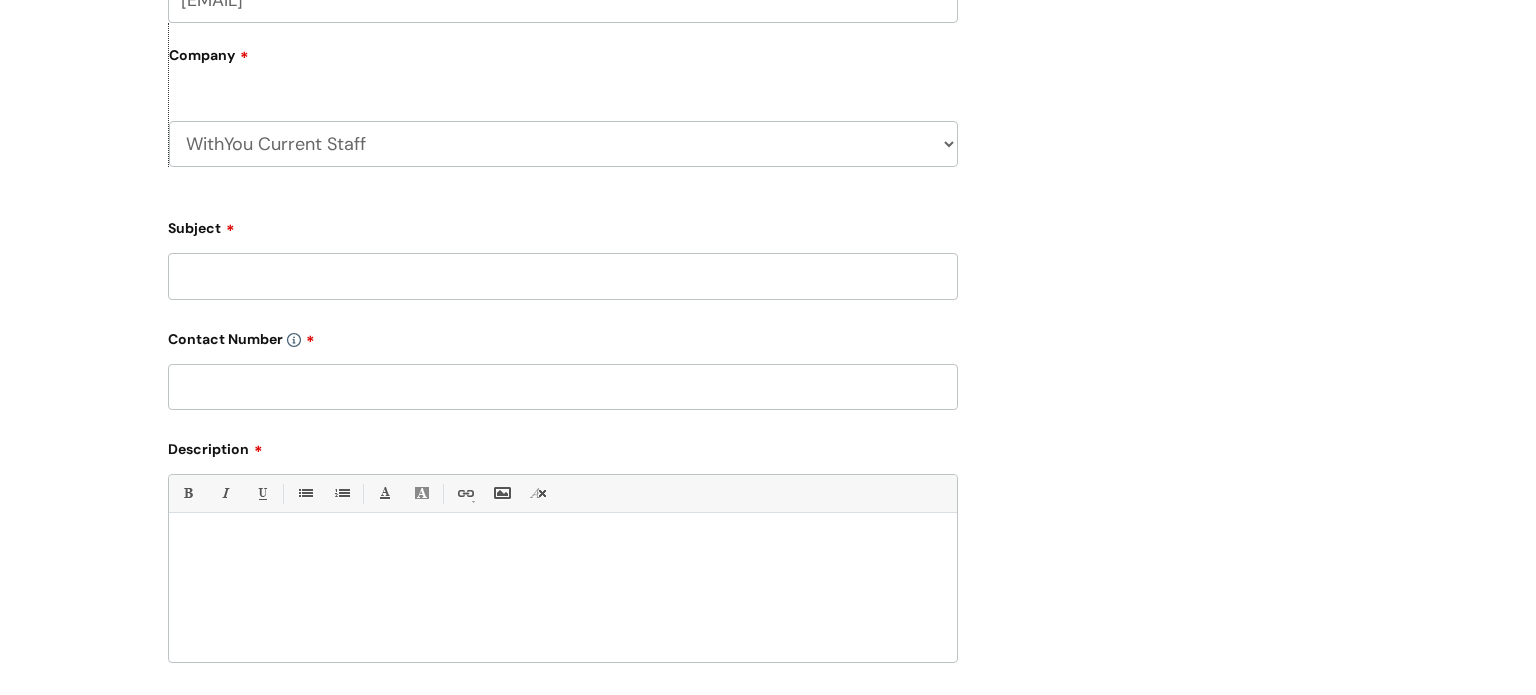 click on "Subject" at bounding box center (563, 276) 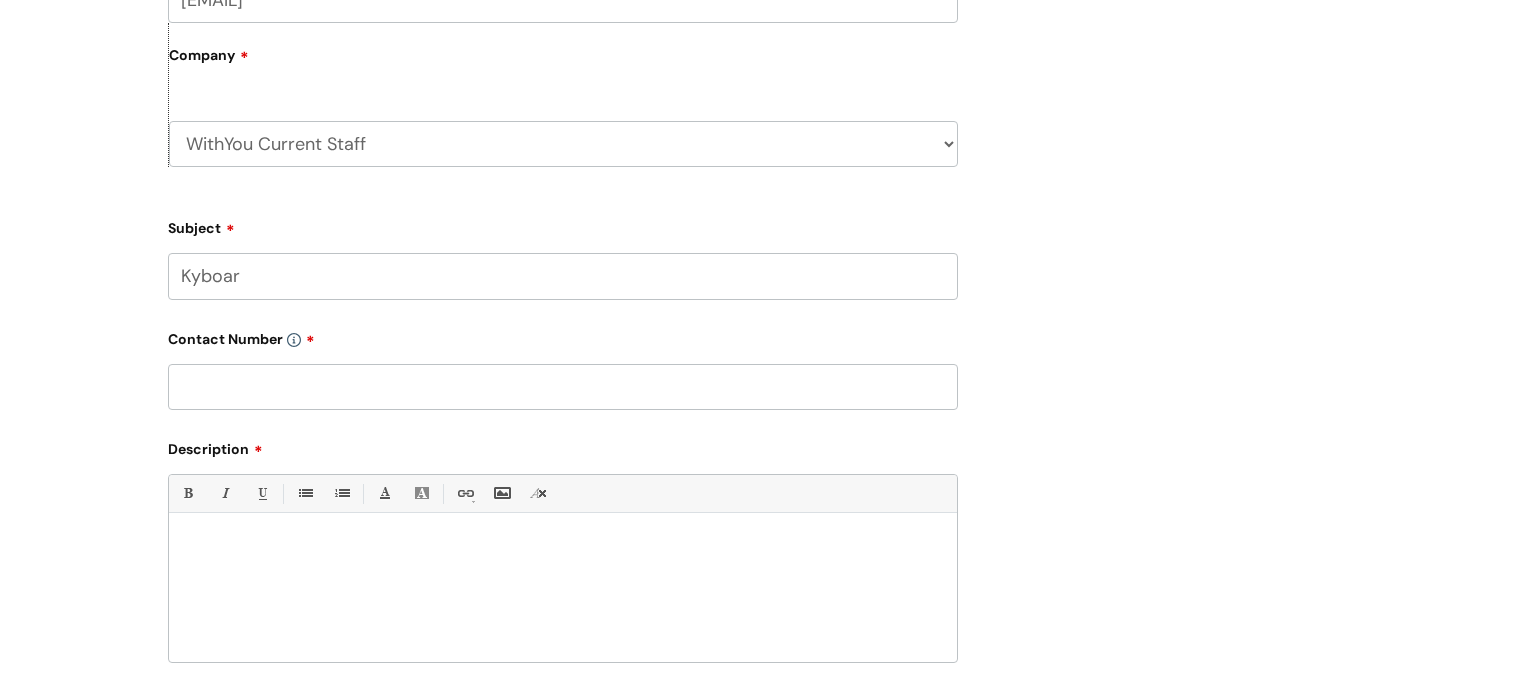 click on "Kyboar" at bounding box center (563, 276) 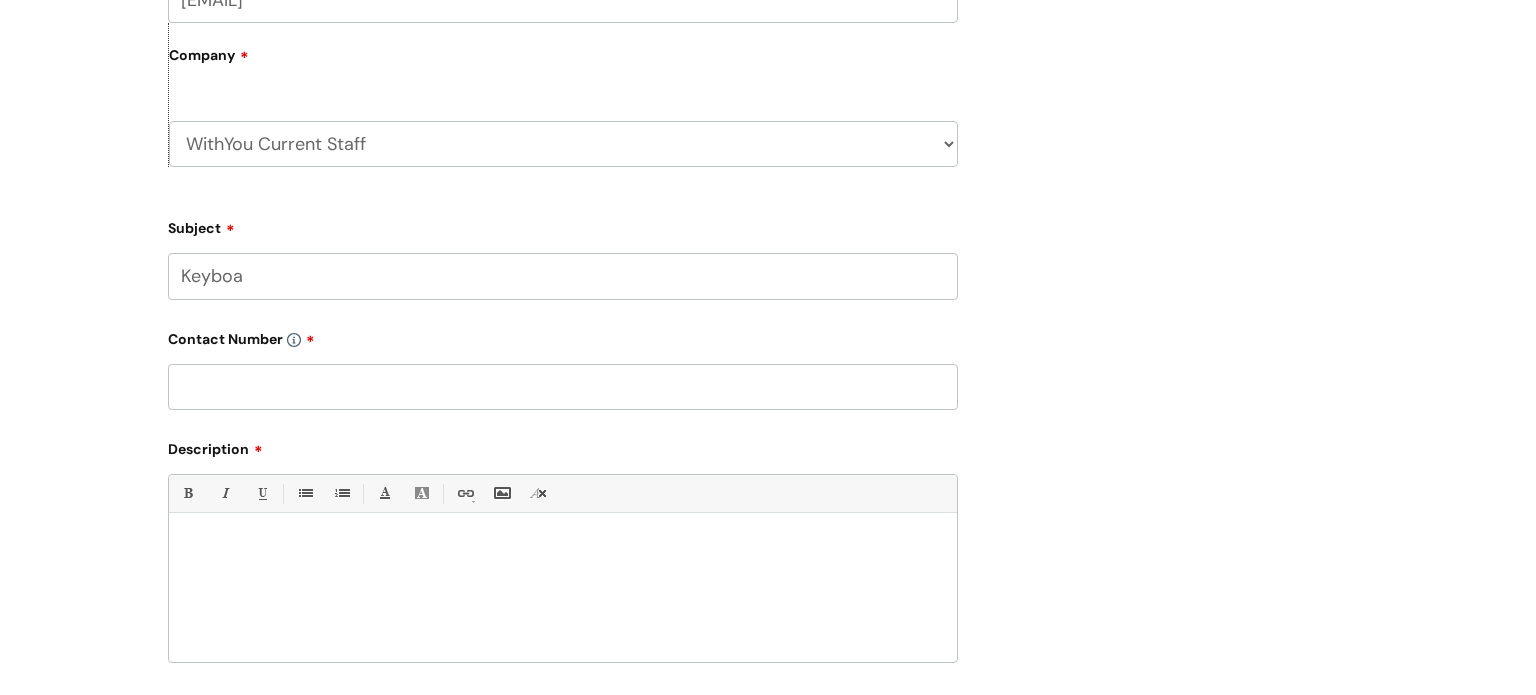 click at bounding box center (563, 387) 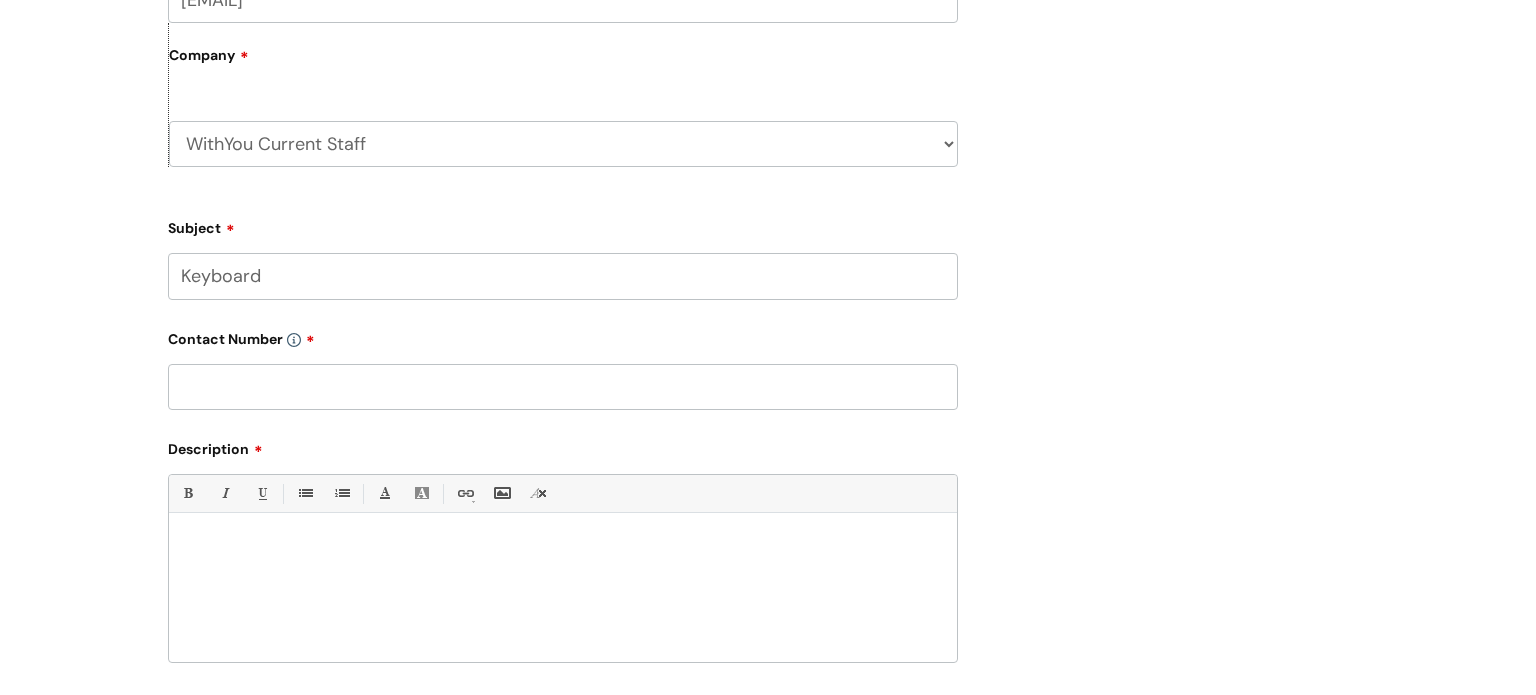 type on "Keyboard" 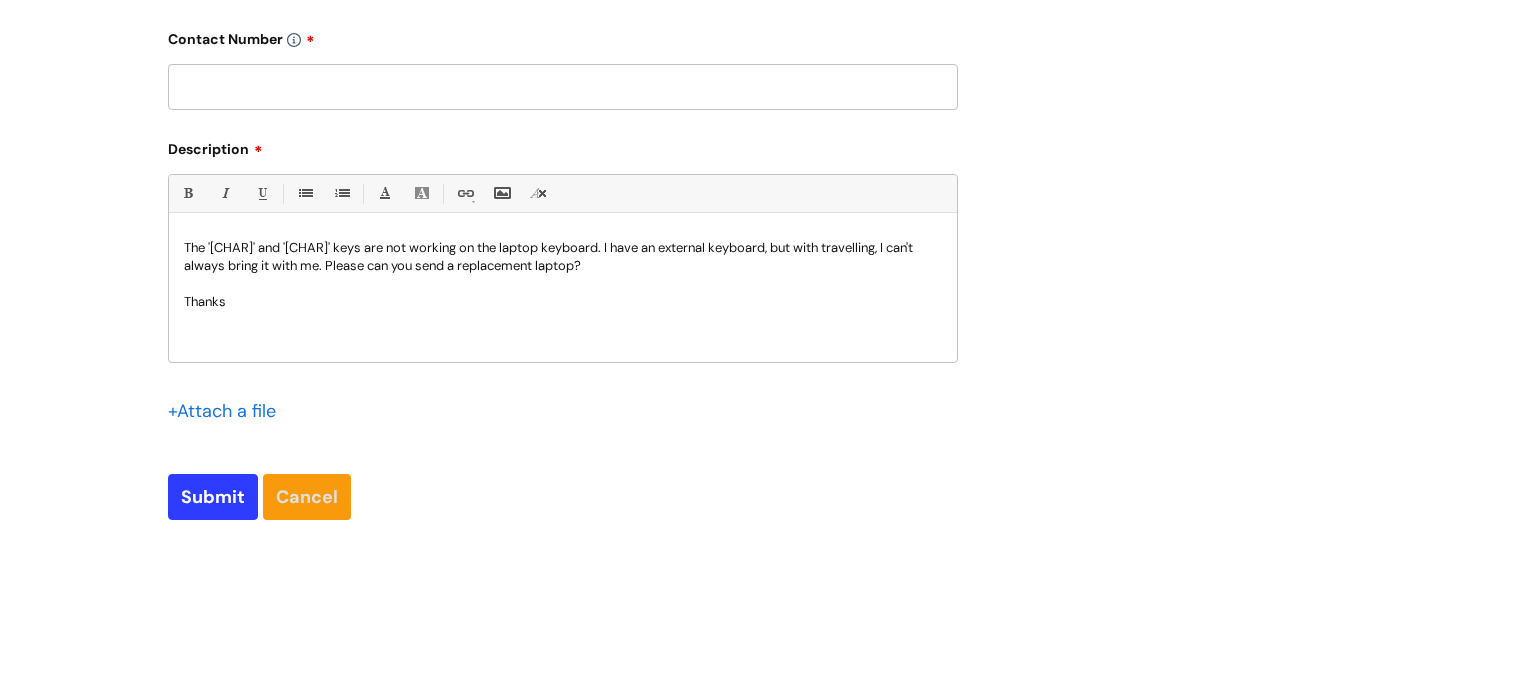 scroll, scrollTop: 1093, scrollLeft: 0, axis: vertical 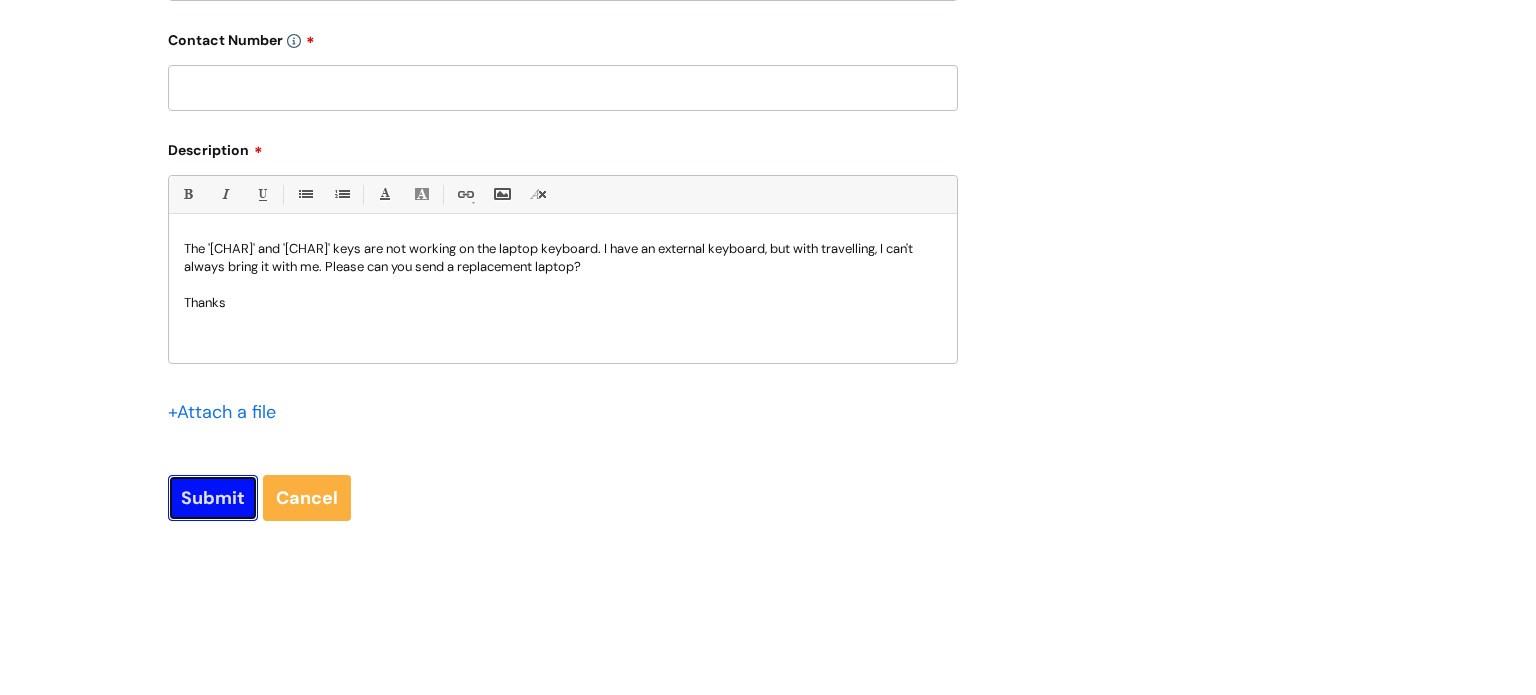 click on "Submit" at bounding box center [213, 498] 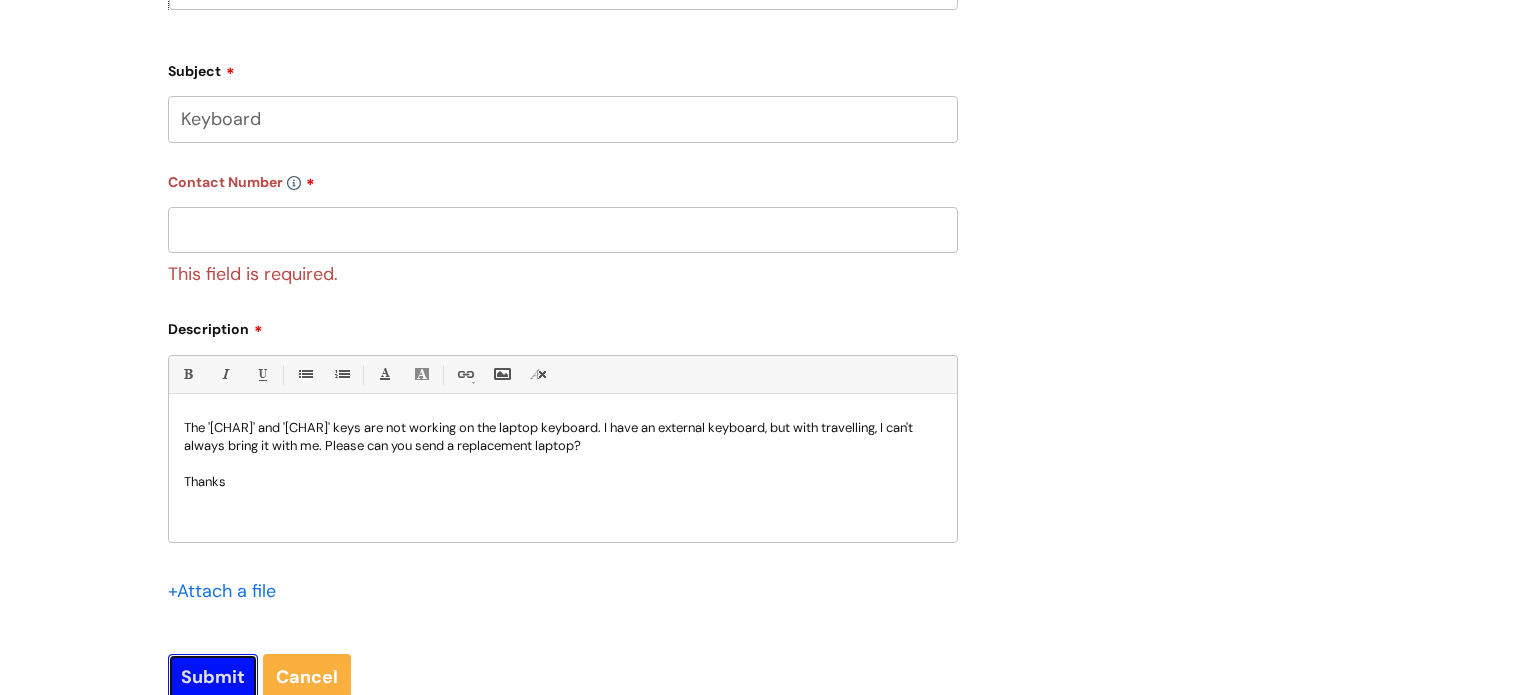 scroll, scrollTop: 928, scrollLeft: 0, axis: vertical 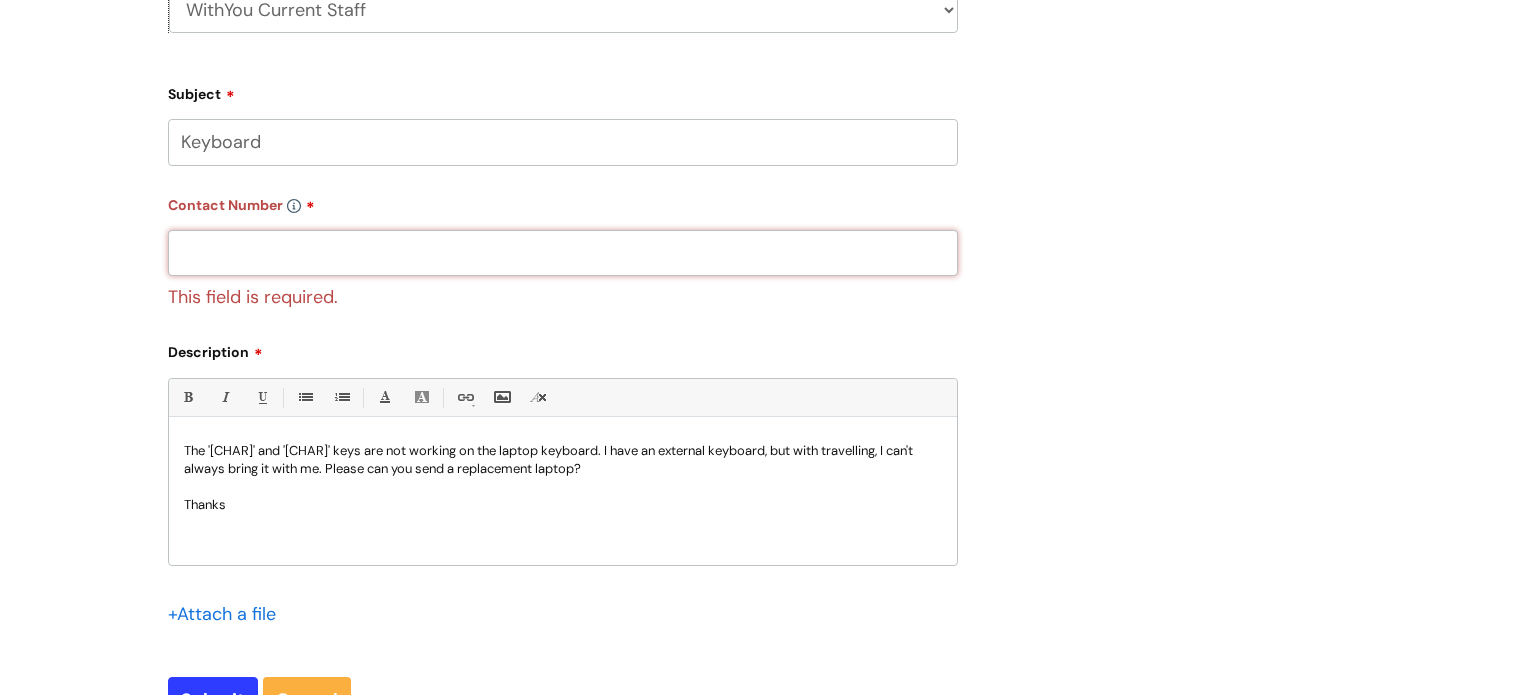 click at bounding box center [563, 253] 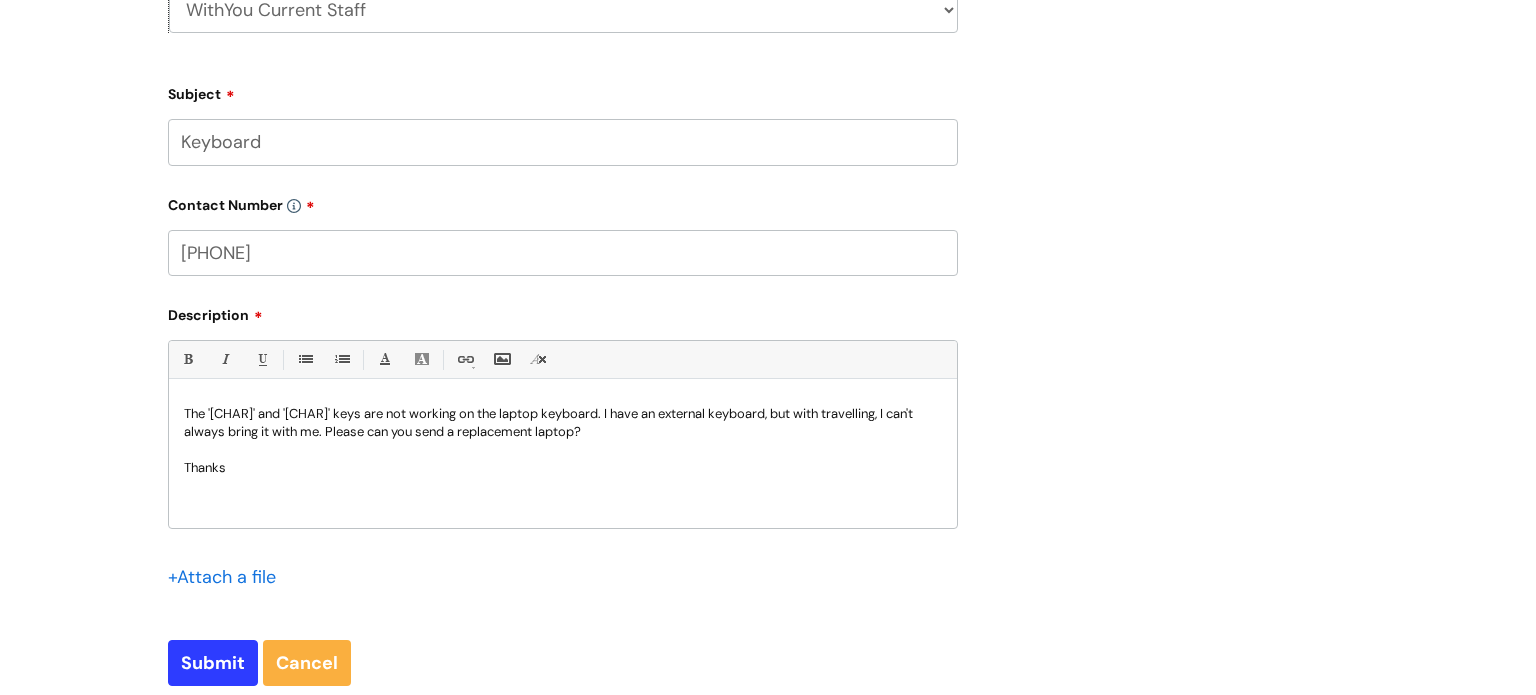 type on "[PHONE]" 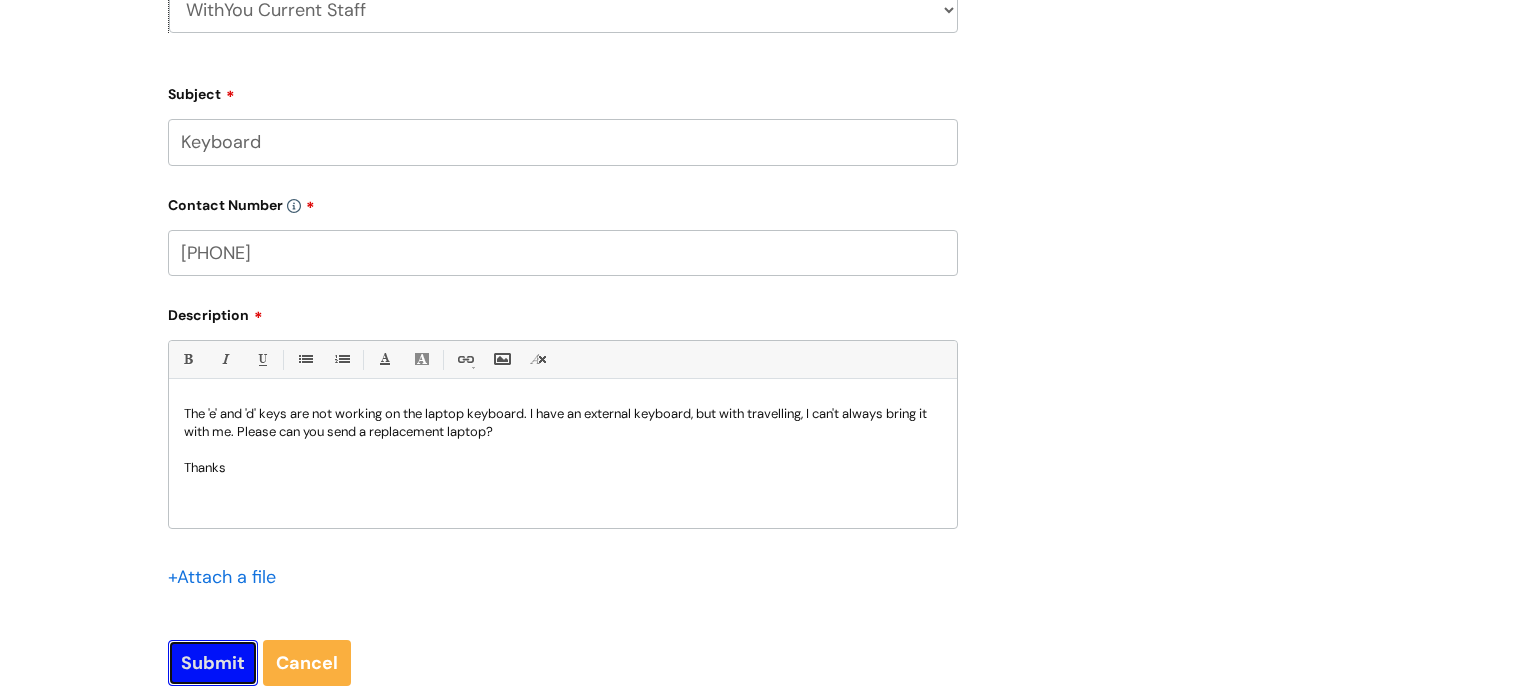 click on "Submit" at bounding box center [213, 663] 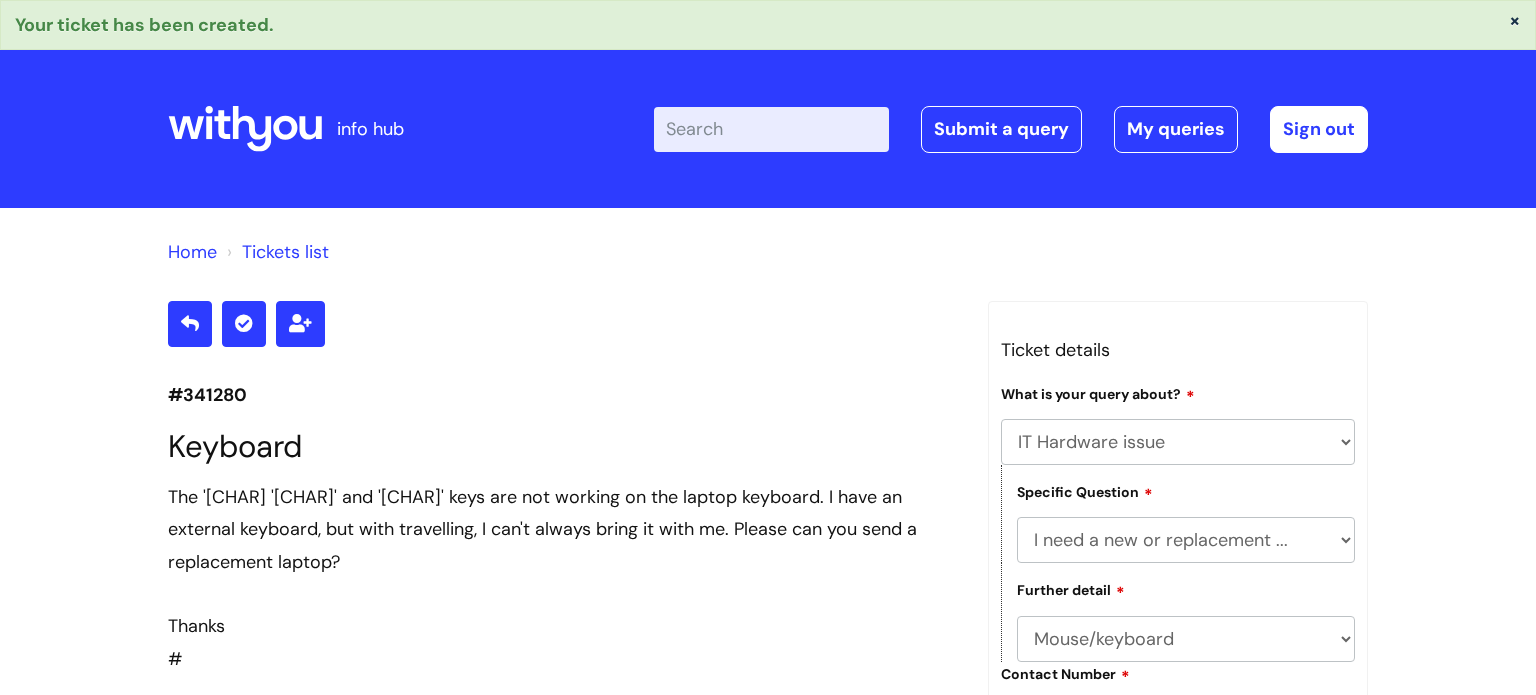 select on "IT Hardware issue" 